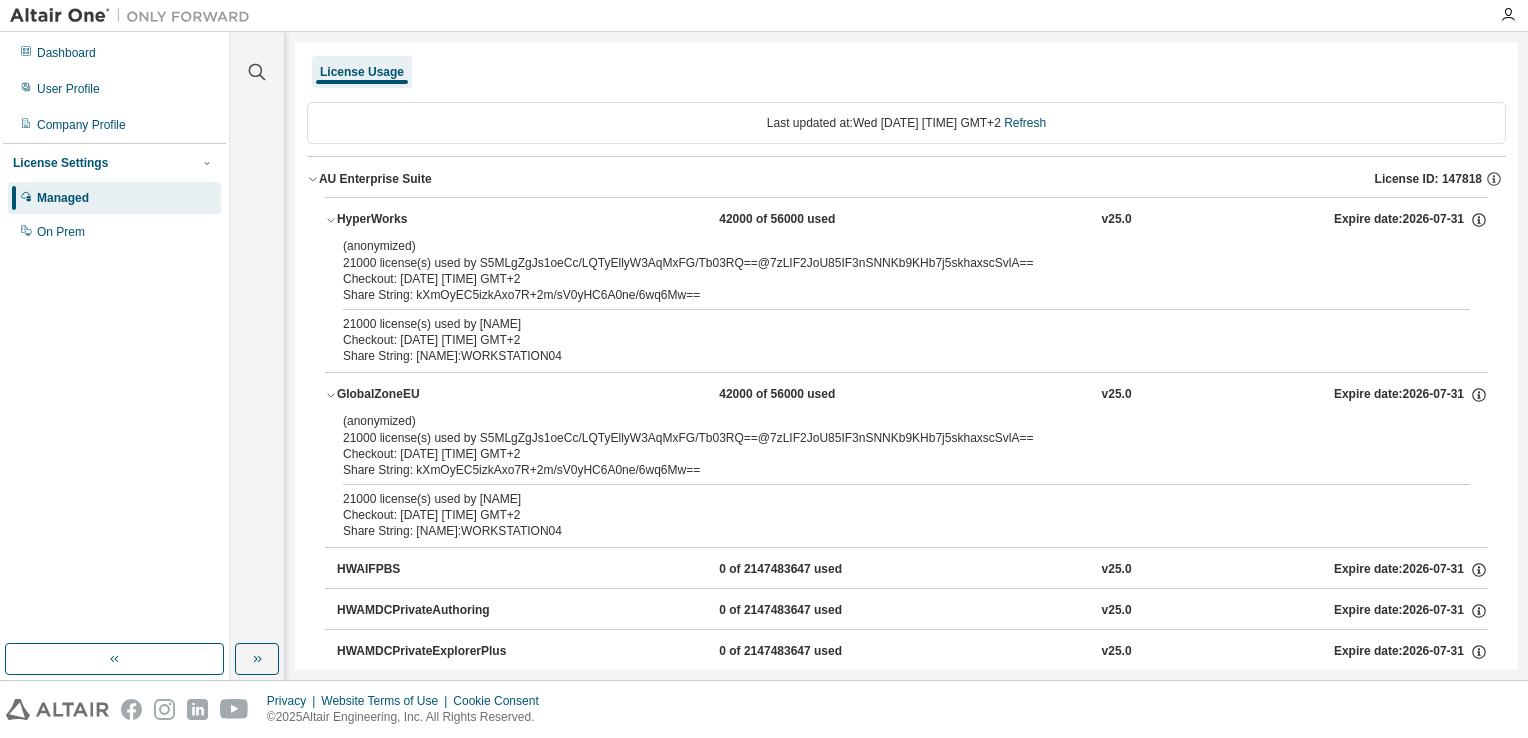 scroll, scrollTop: 0, scrollLeft: 0, axis: both 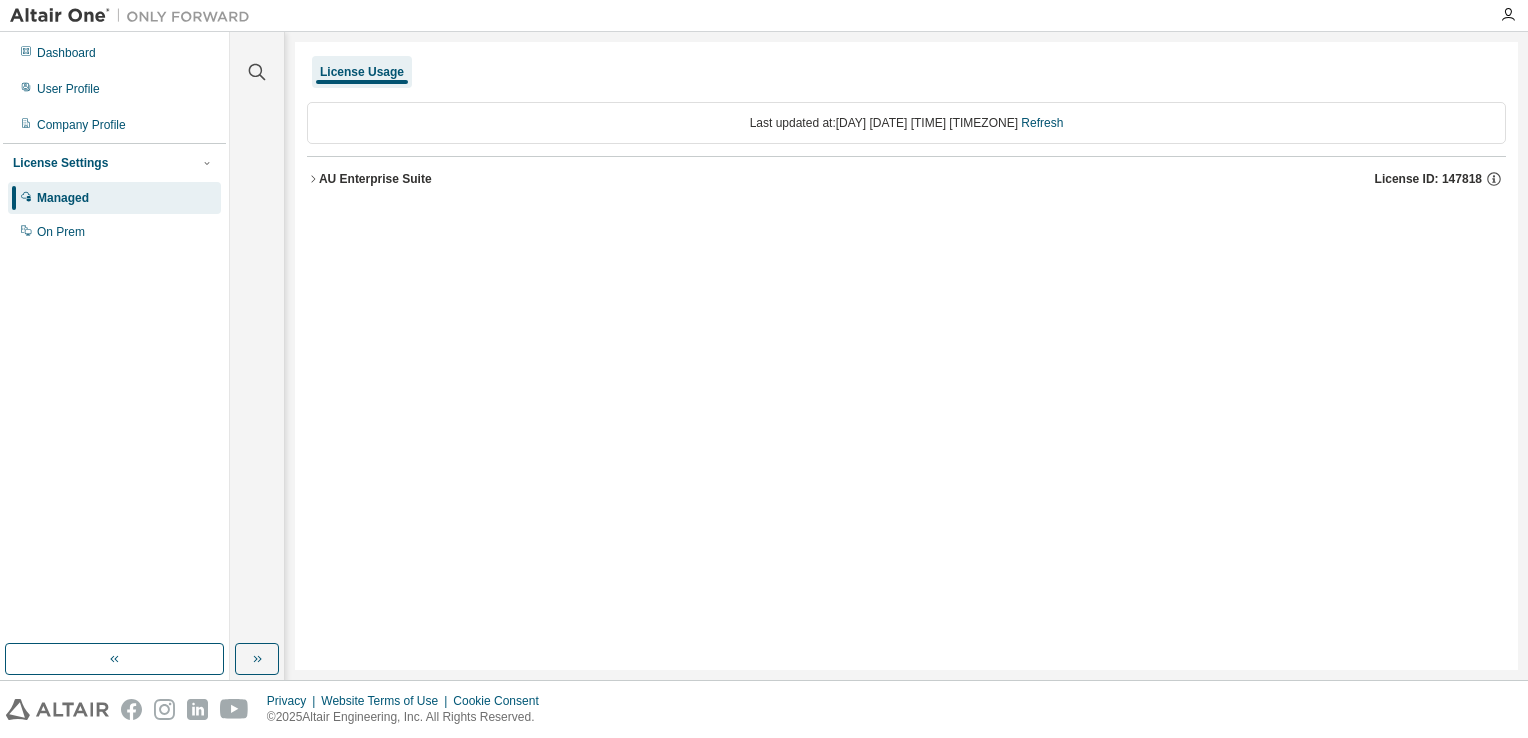 click on "AU Enterprise Suite License ID: 147818" at bounding box center [906, 179] 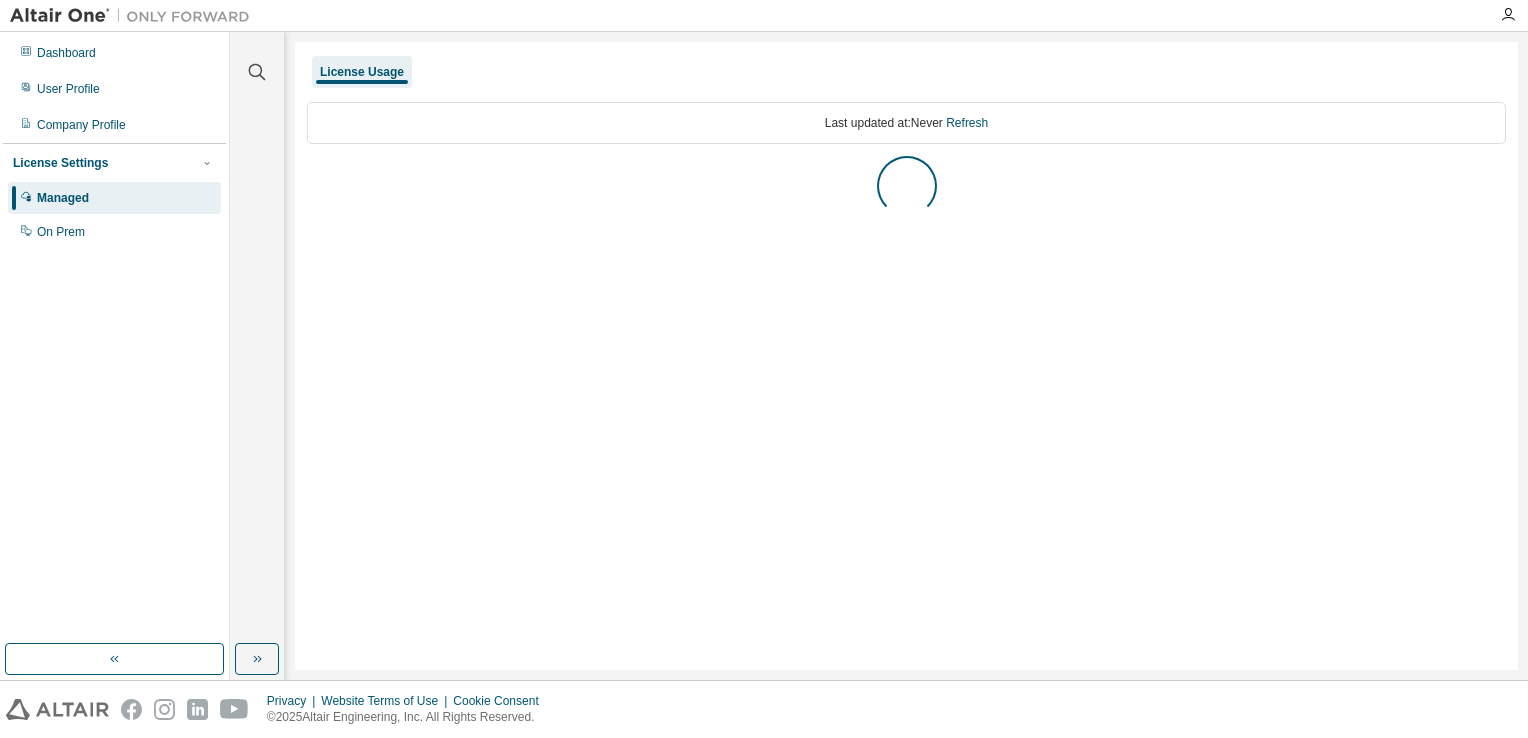 scroll, scrollTop: 0, scrollLeft: 0, axis: both 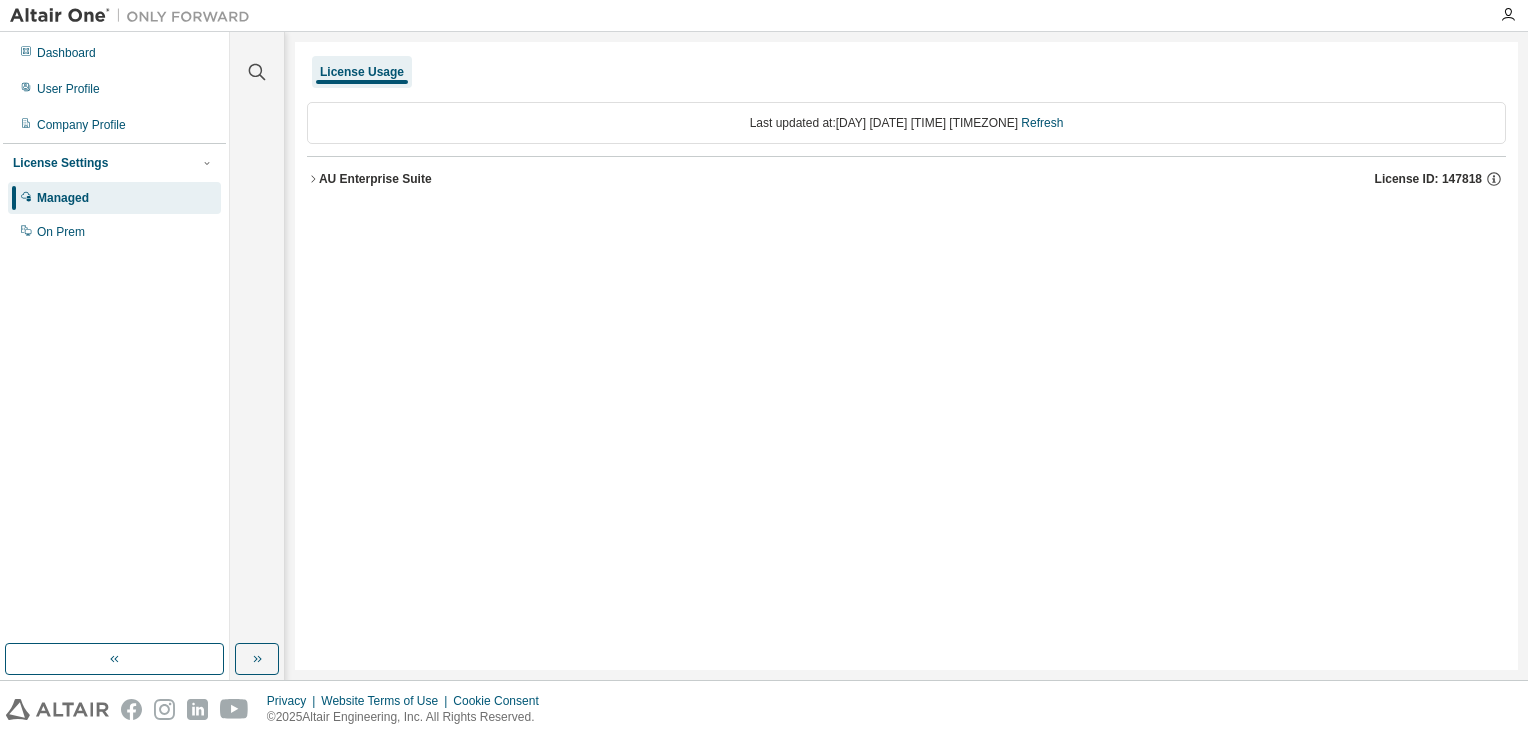 click on "AU Enterprise Suite" at bounding box center [375, 179] 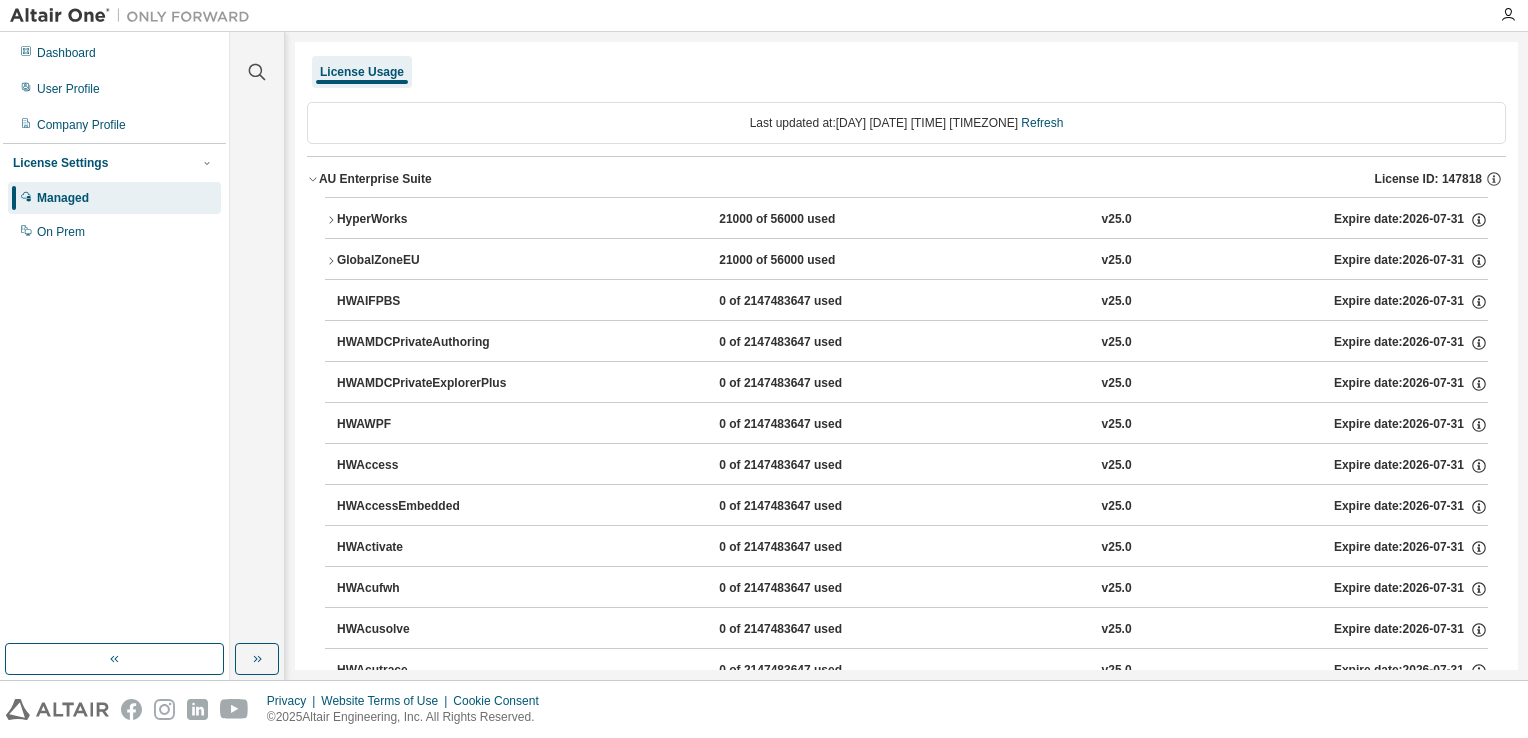 click 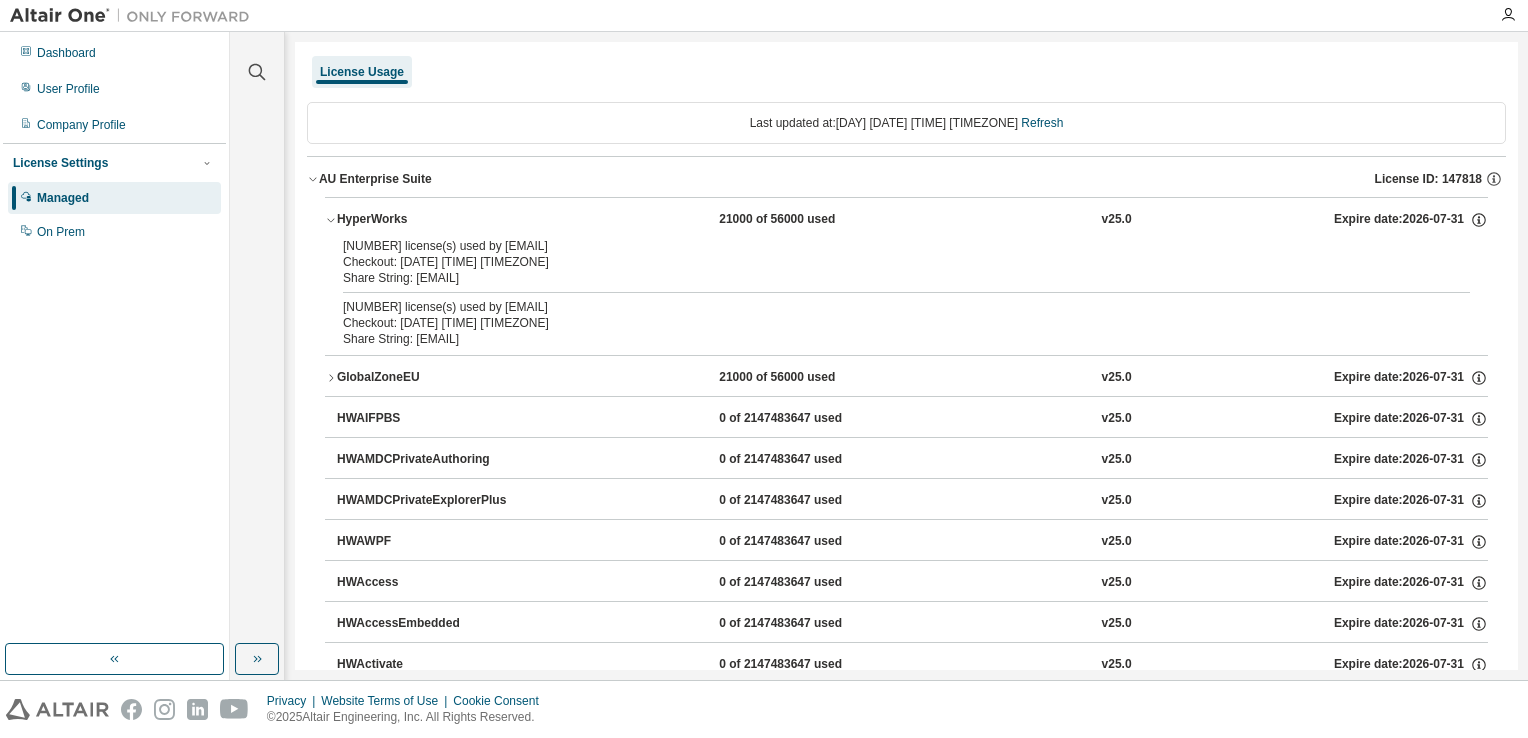 click on "GlobalZoneEU" at bounding box center (427, 378) 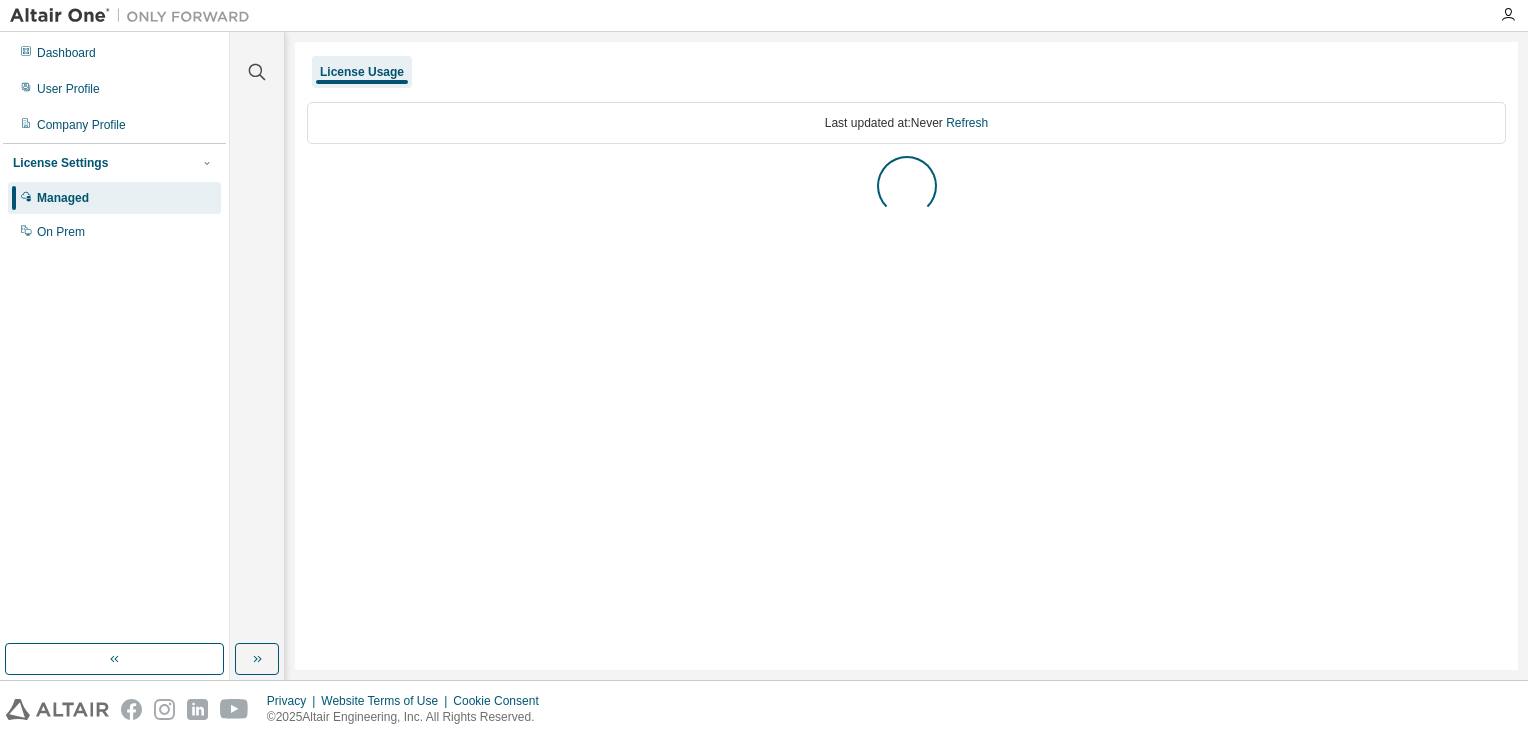 scroll, scrollTop: 0, scrollLeft: 0, axis: both 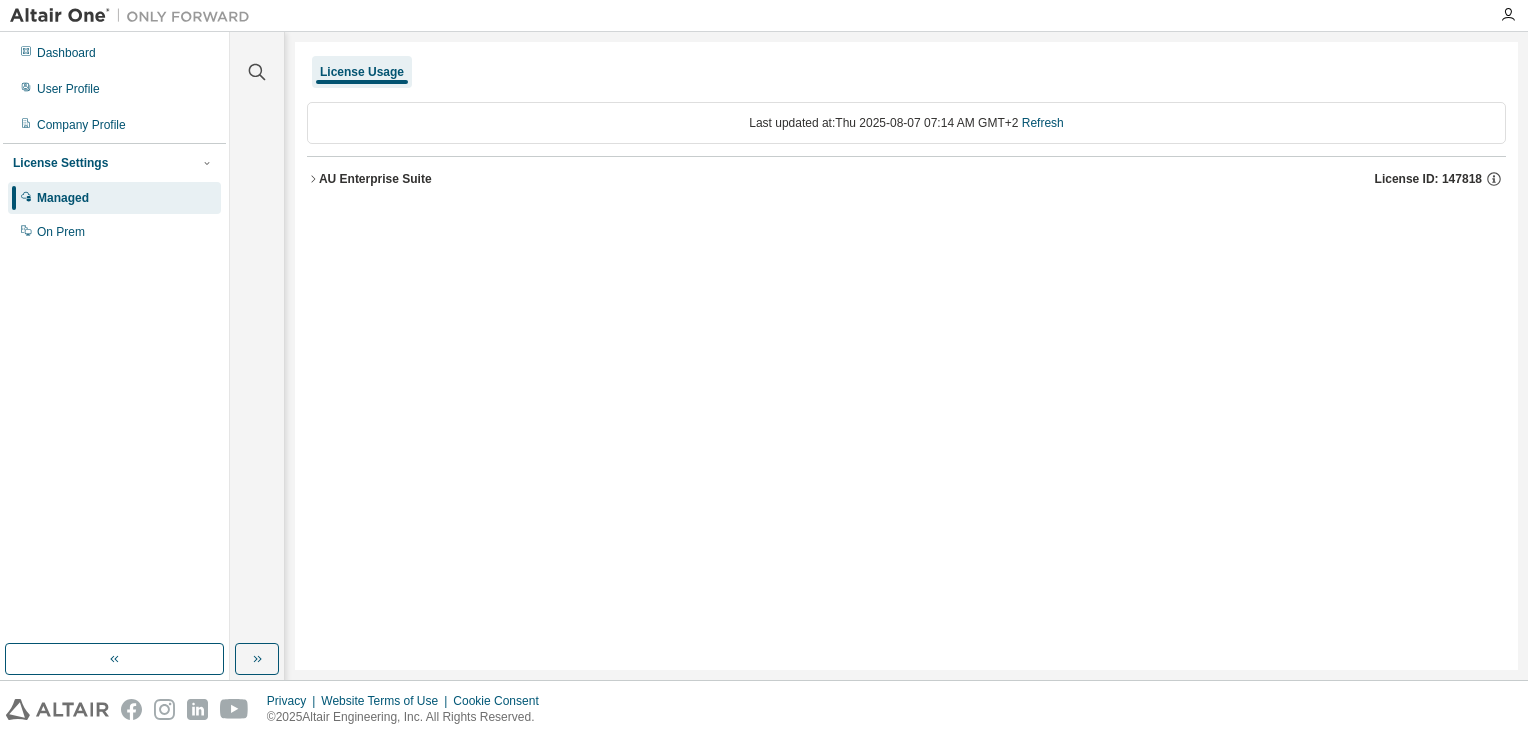 click on "AU Enterprise Suite" at bounding box center [375, 179] 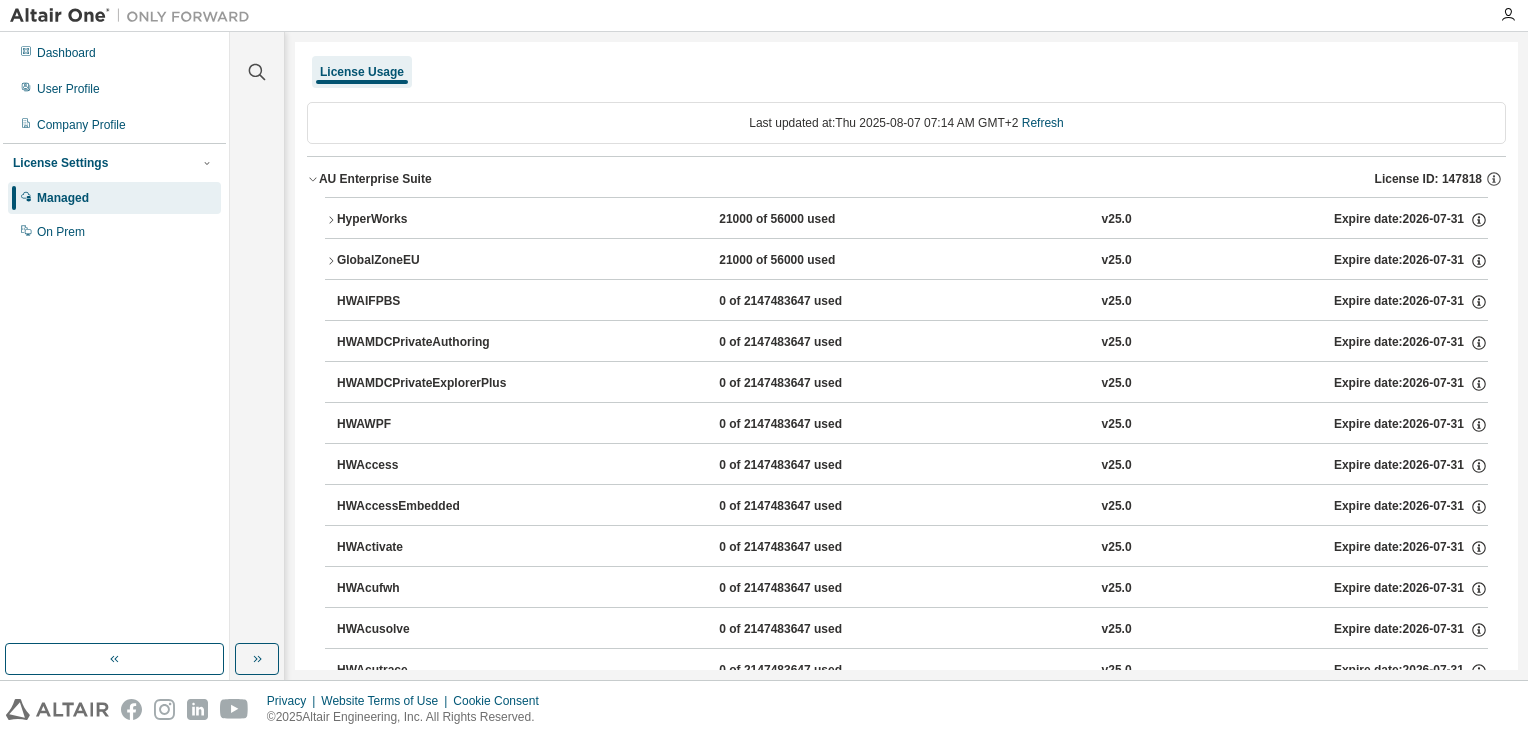 click on "HyperWorks" at bounding box center [427, 220] 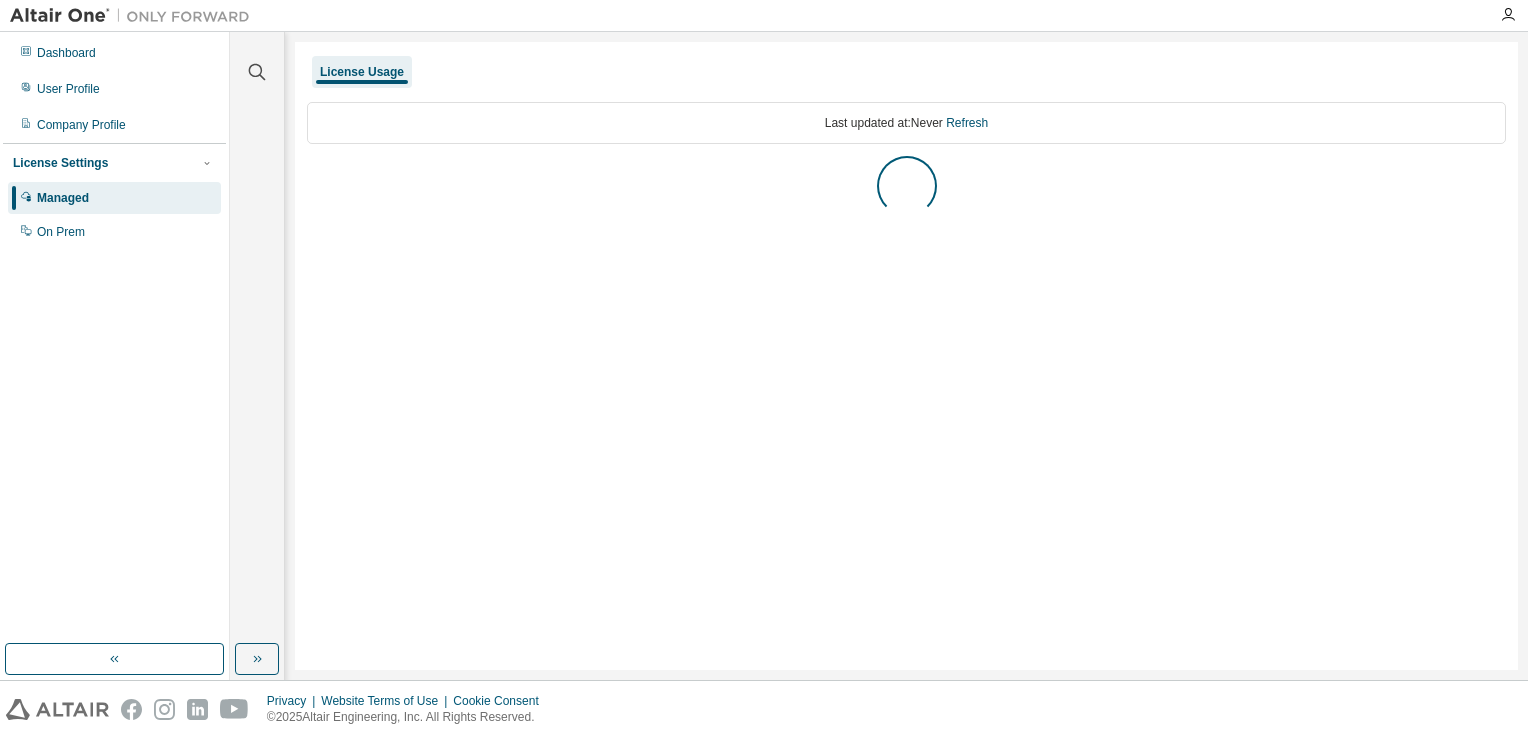 scroll, scrollTop: 0, scrollLeft: 0, axis: both 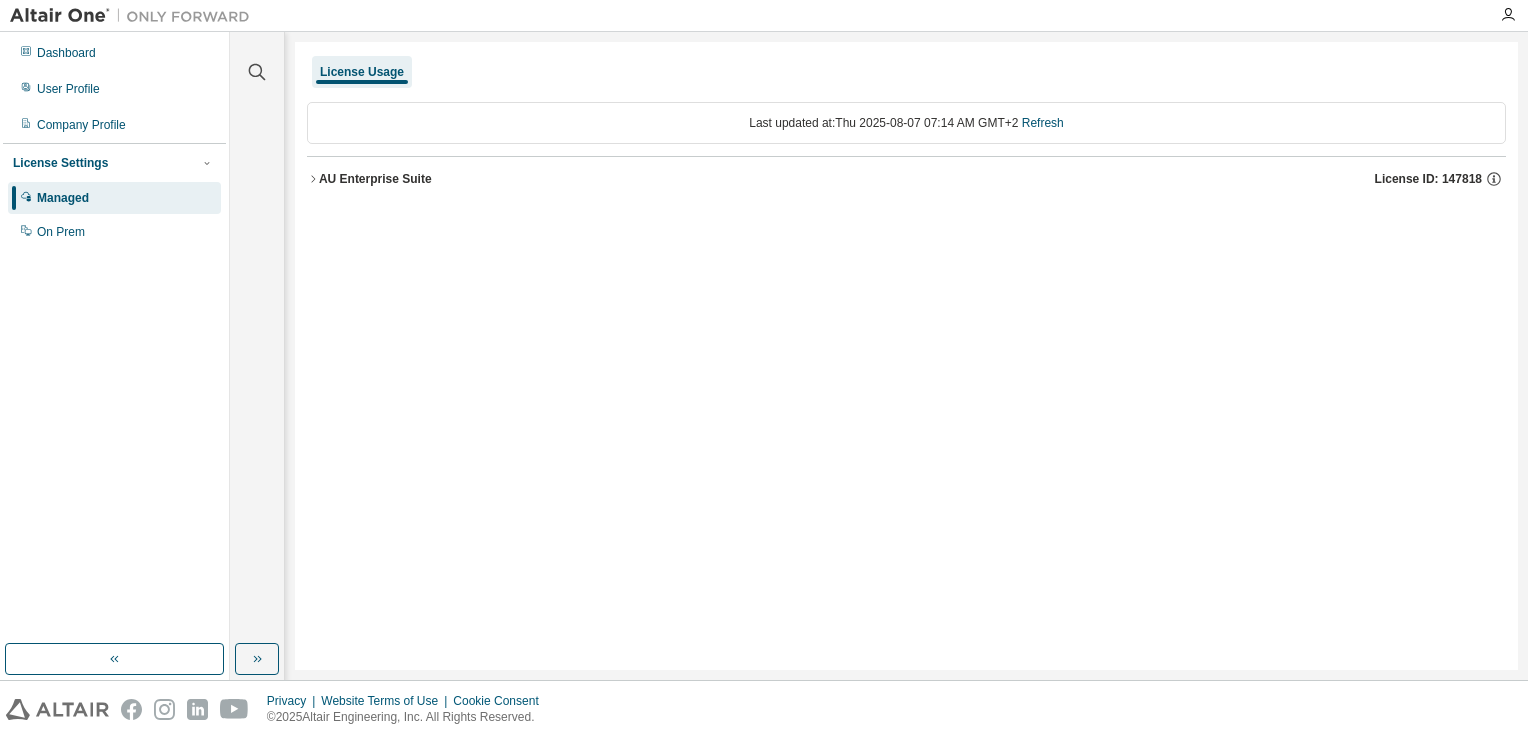 click on "AU Enterprise Suite License ID: 147818" at bounding box center [906, 179] 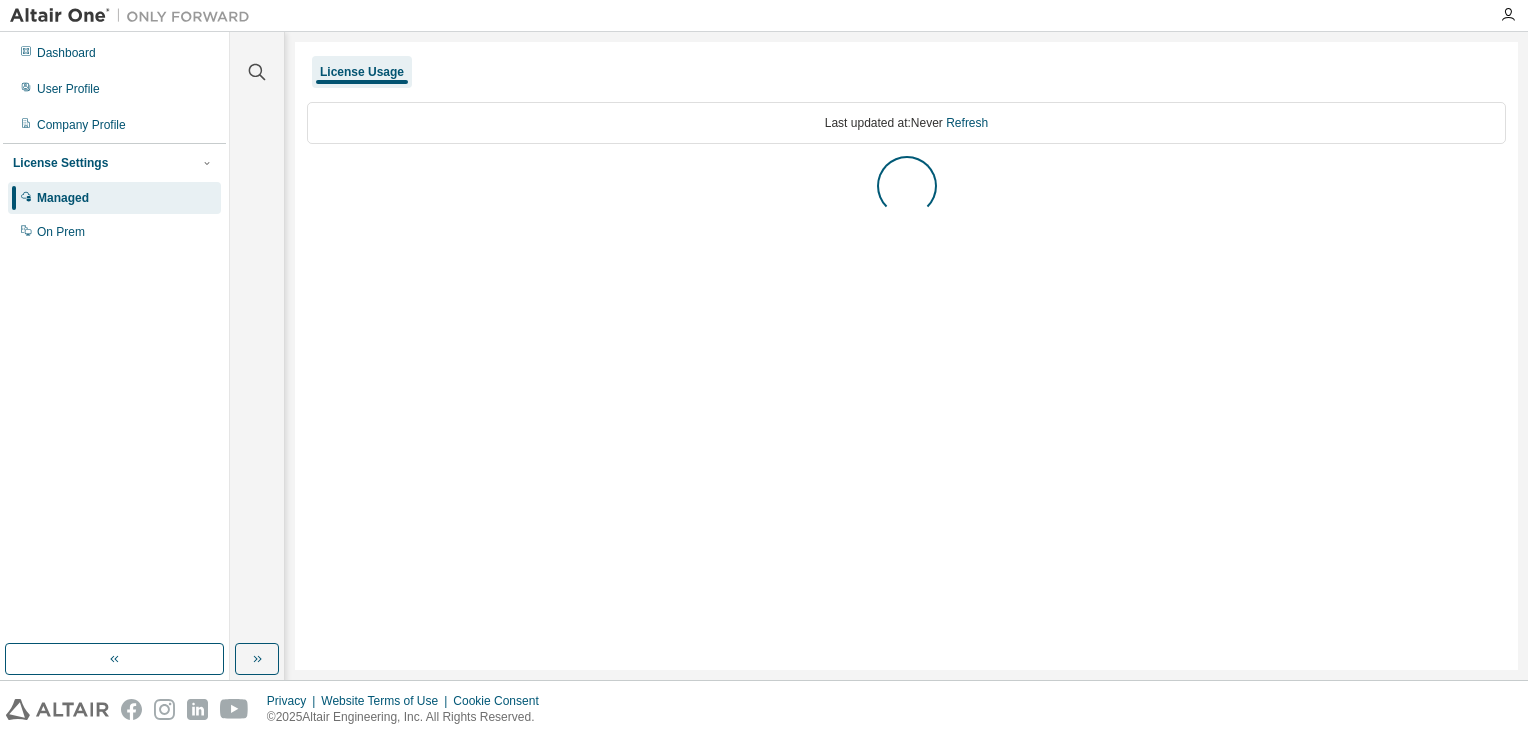 scroll, scrollTop: 0, scrollLeft: 0, axis: both 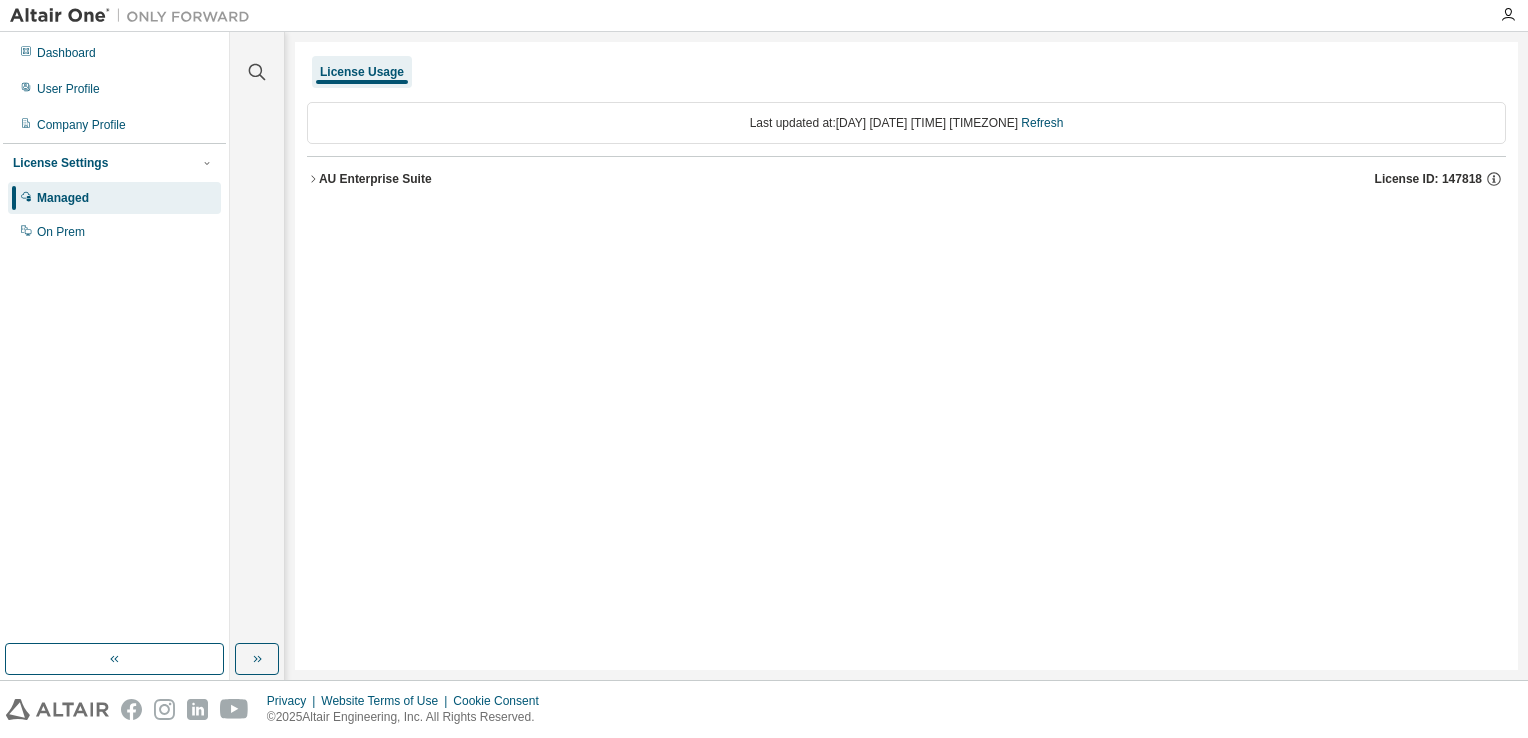 click on "AU Enterprise Suite" at bounding box center [375, 179] 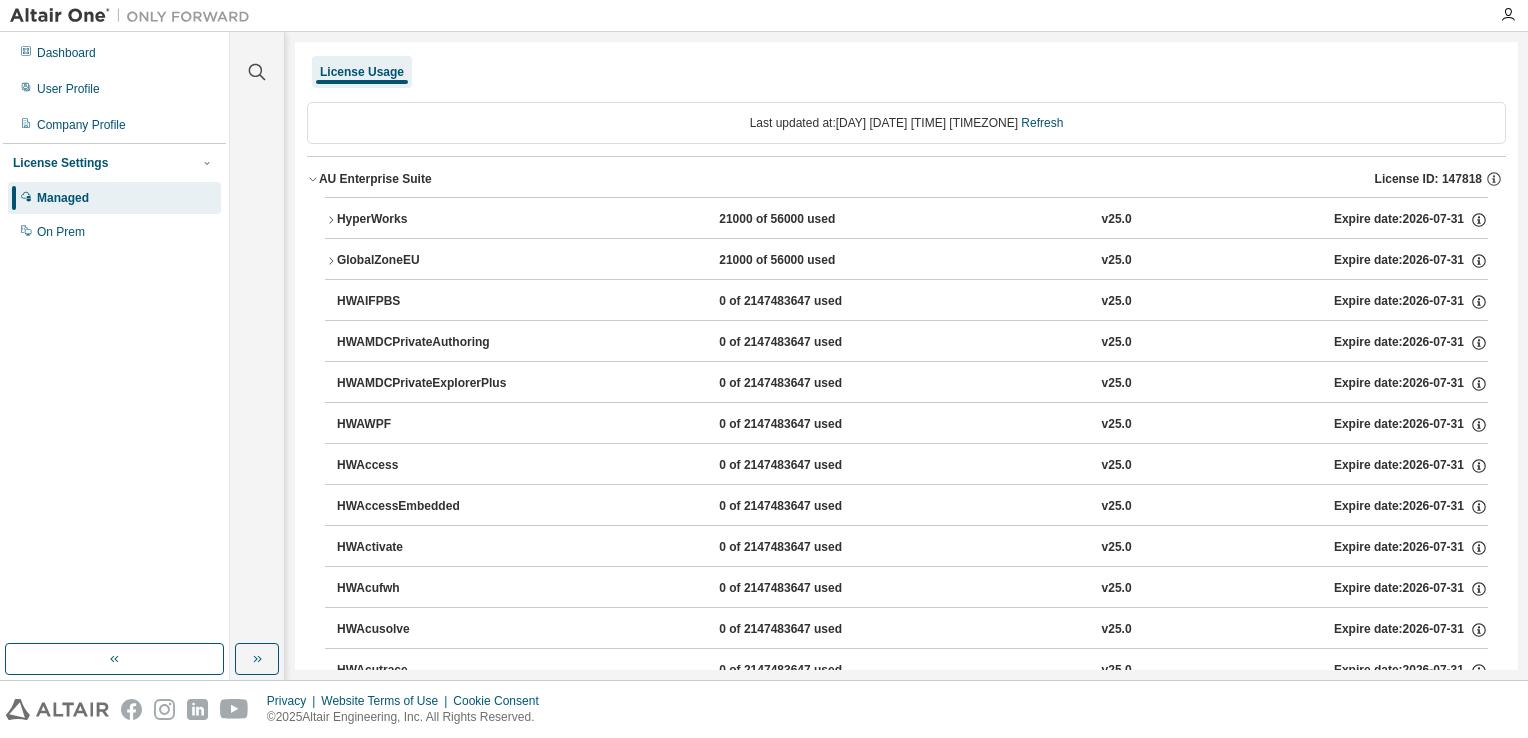 click on "HyperWorks" at bounding box center (427, 220) 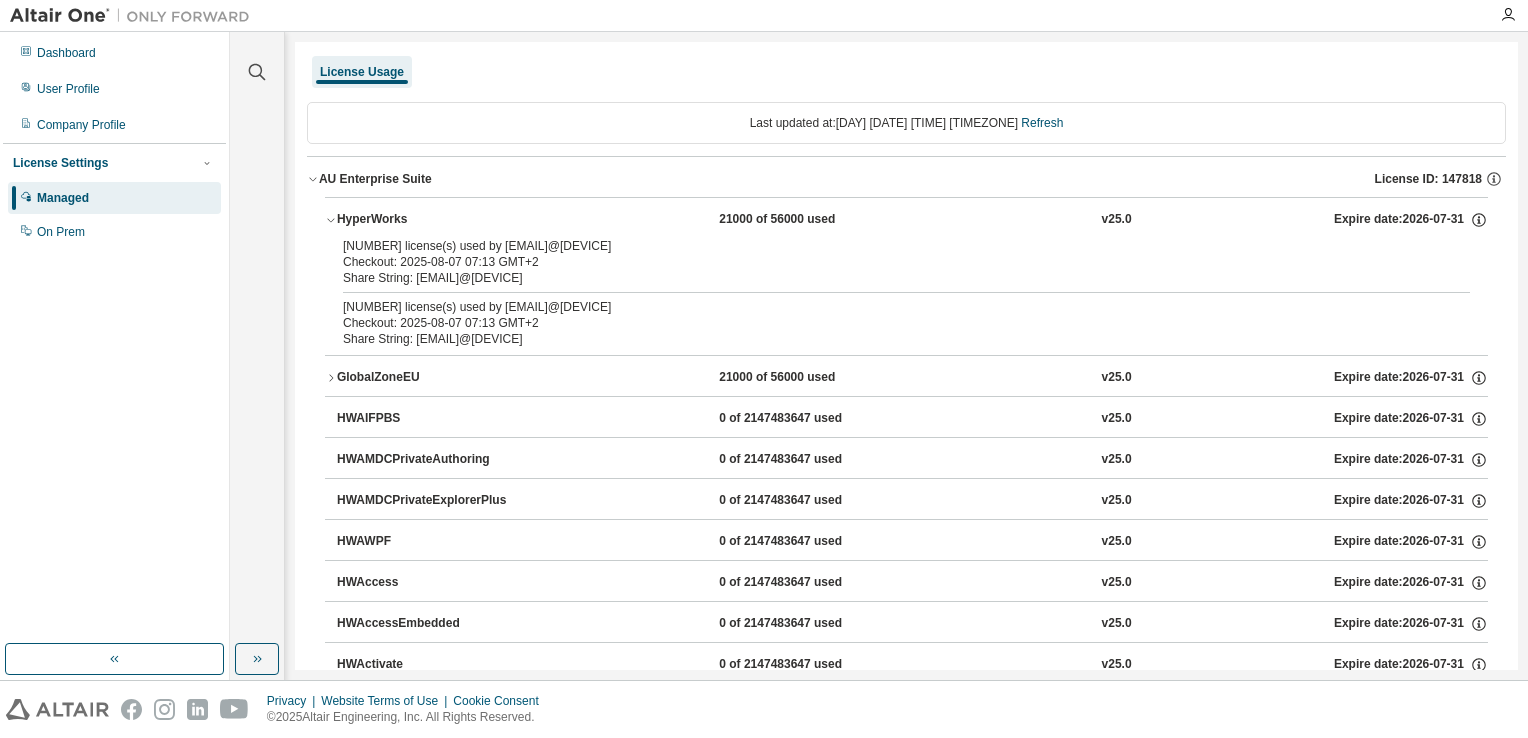 click at bounding box center (874, 15) 